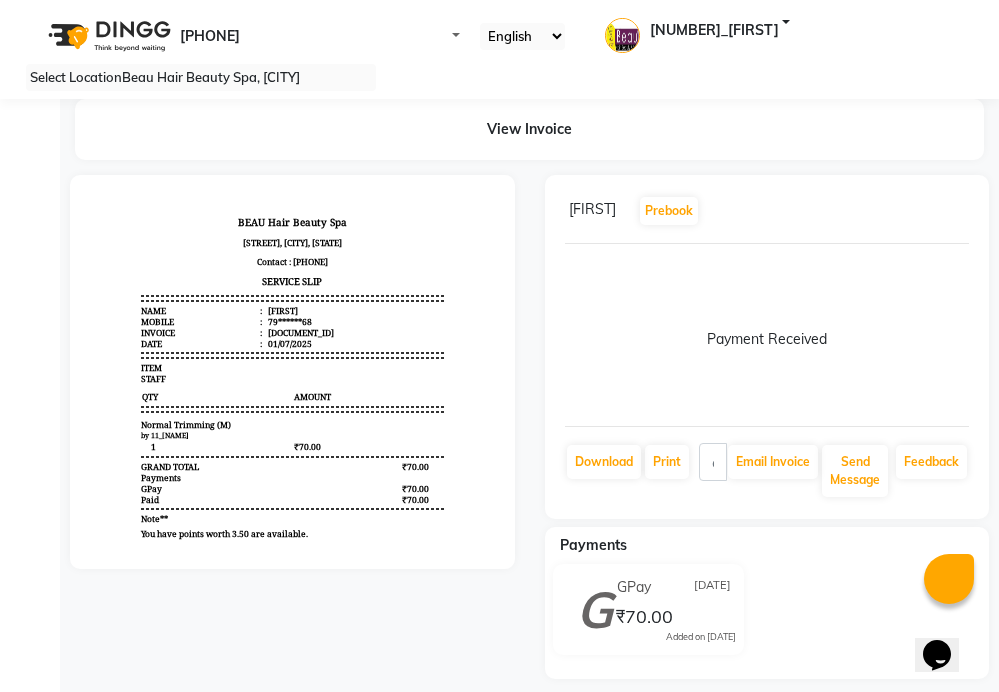 scroll, scrollTop: 0, scrollLeft: 0, axis: both 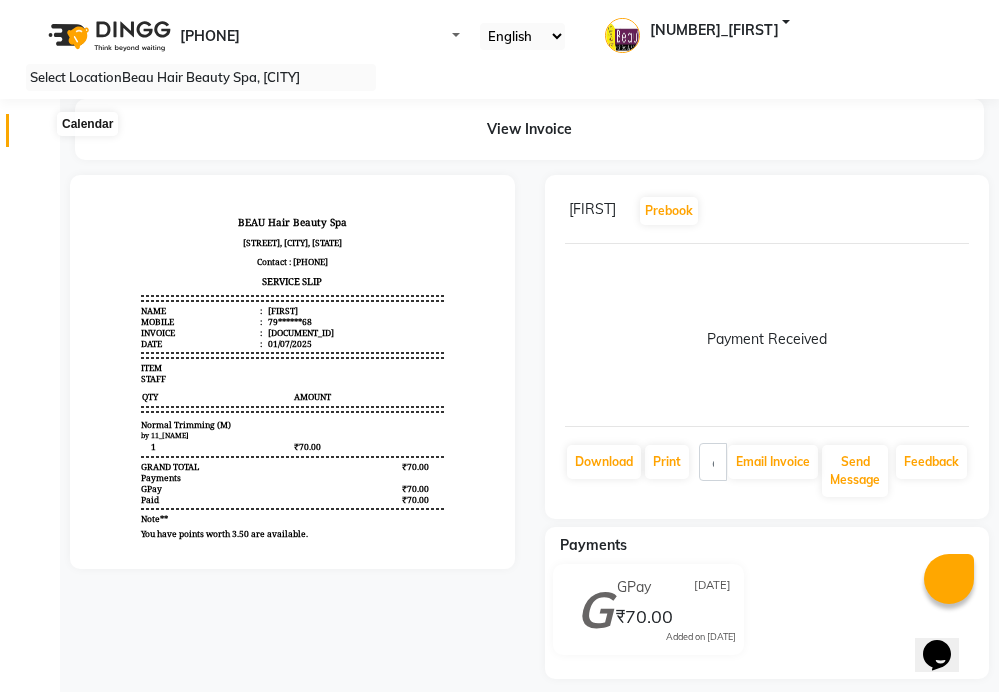 click at bounding box center [38, 135] 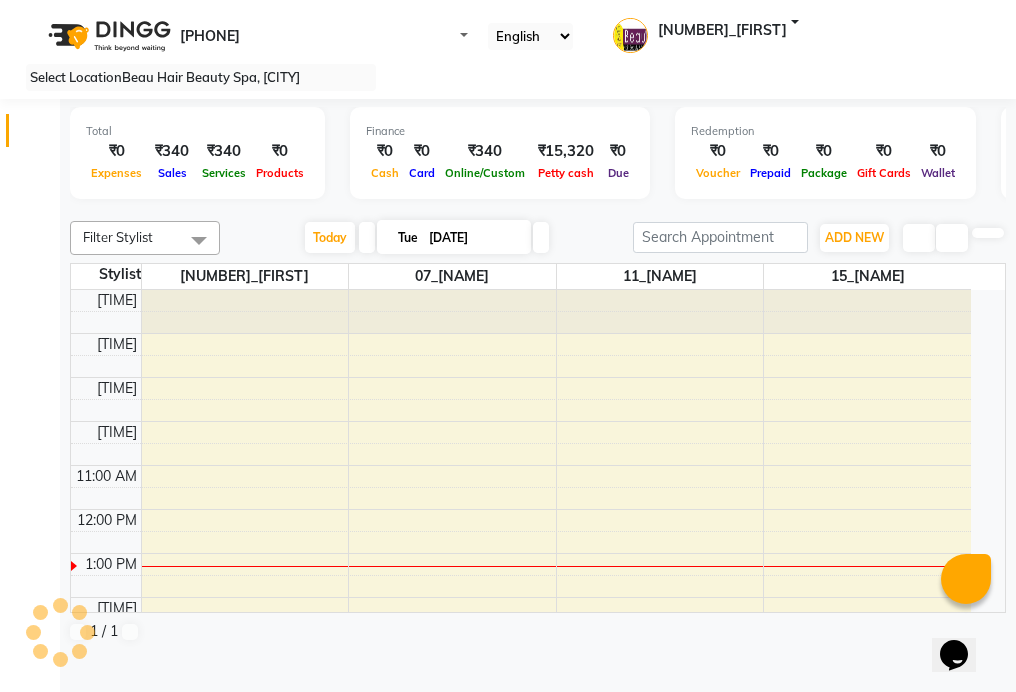 scroll, scrollTop: 0, scrollLeft: 0, axis: both 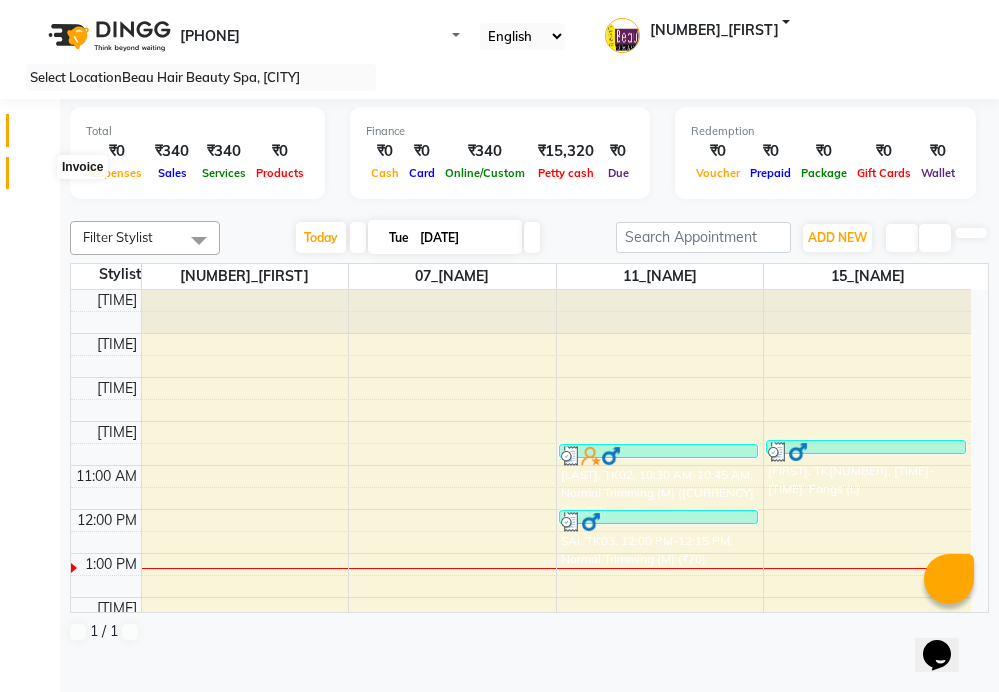 click at bounding box center [38, 178] 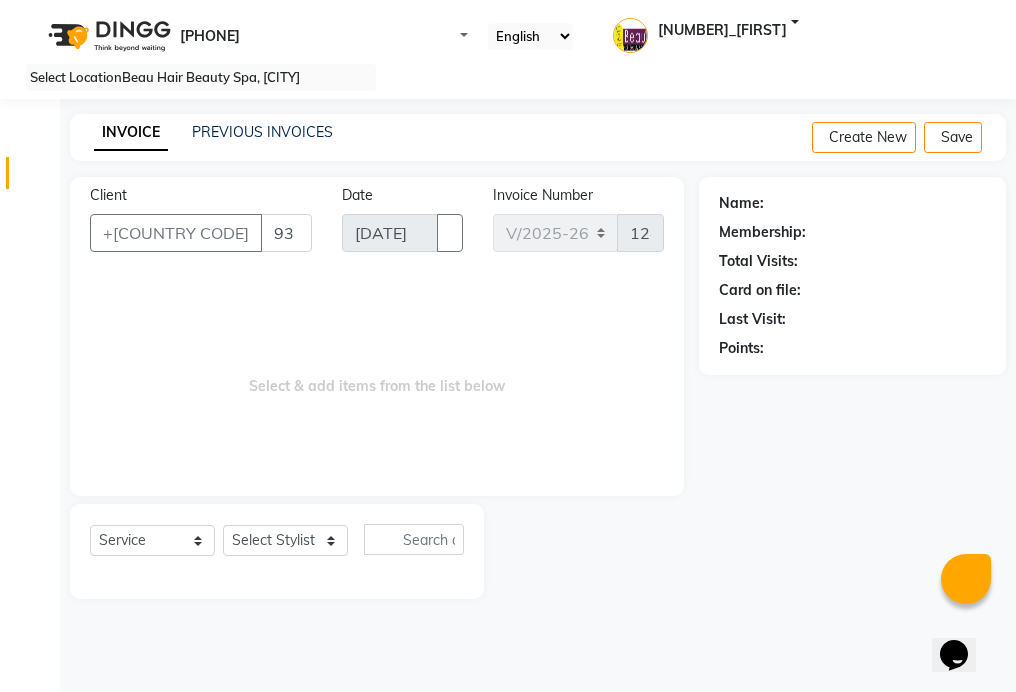 type on "9" 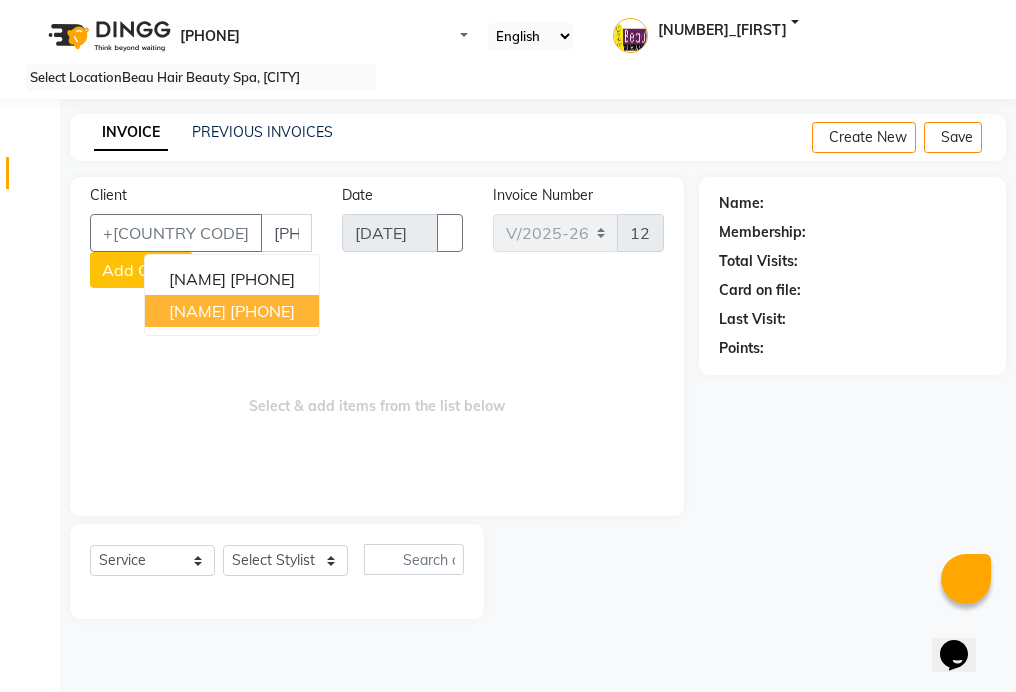 click on "[PHONE]" at bounding box center [262, 311] 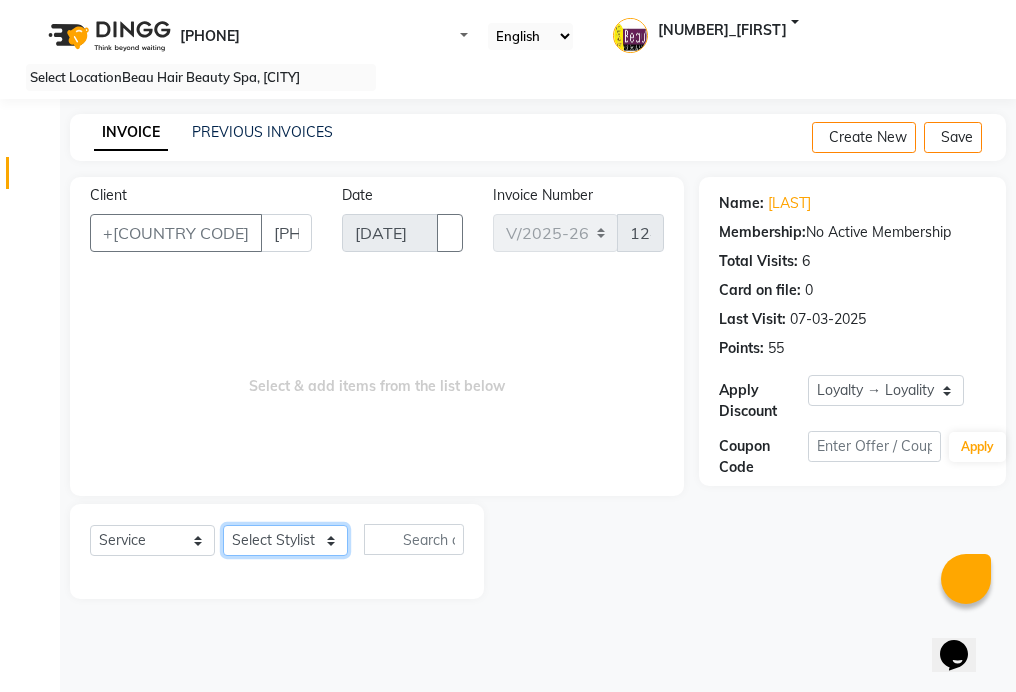 click on "Select Stylist 01_Front Desk 04_[NAME] 07_[NAME] 11_[NAME] 15_[NAME] 26_[NAME] 99_[NAME]" at bounding box center [285, 540] 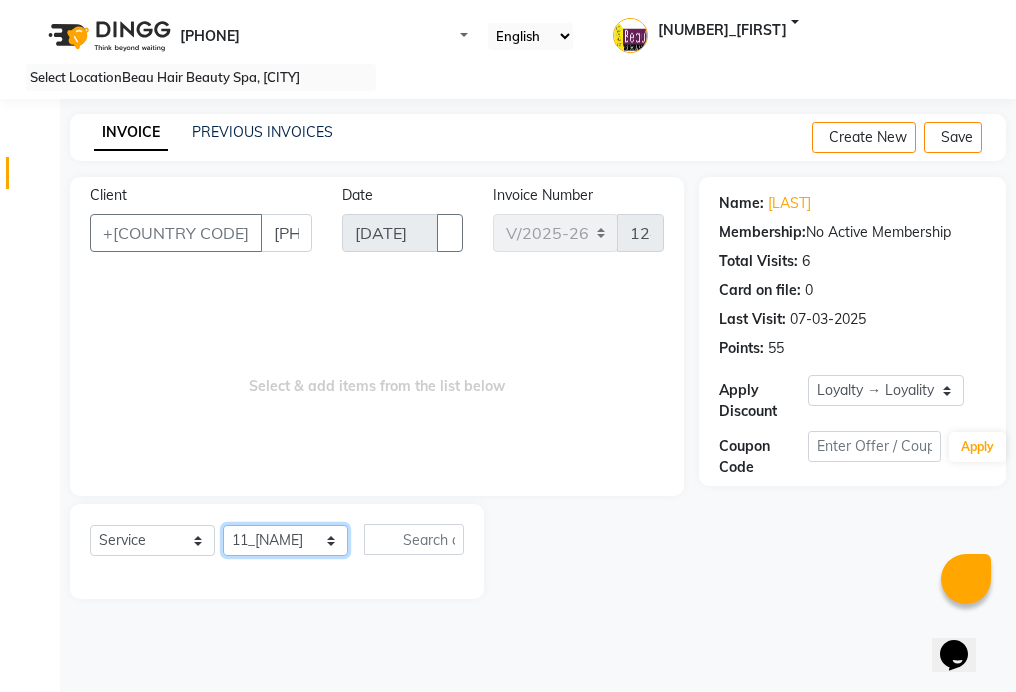 click on "Select Stylist 01_Front Desk 04_[NAME] 07_[NAME] 11_[NAME] 15_[NAME] 26_[NAME] 99_[NAME]" at bounding box center [285, 540] 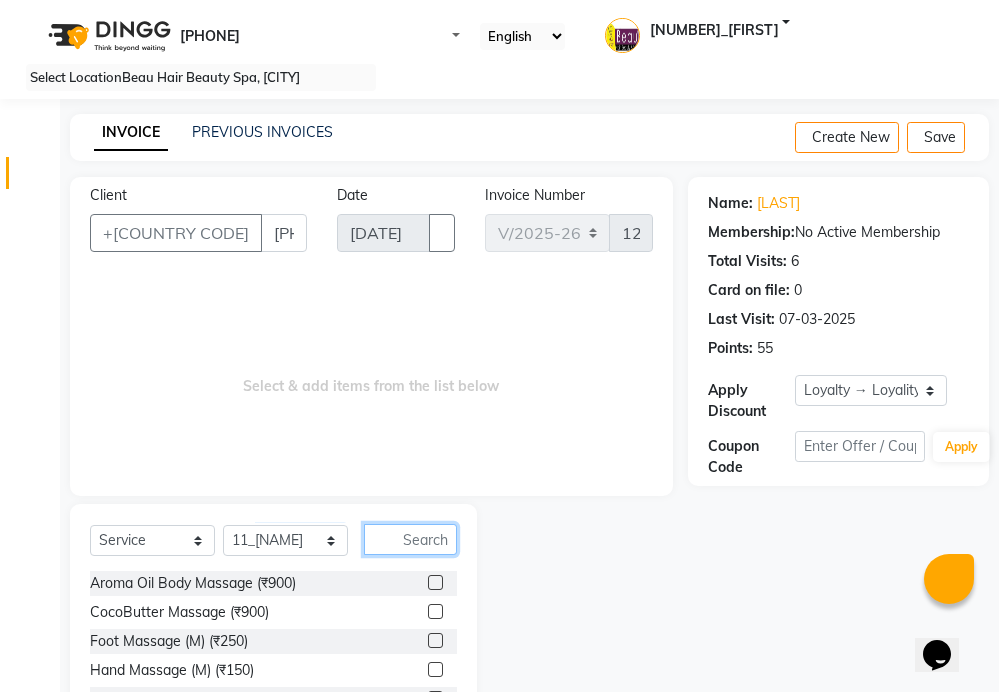 click at bounding box center (410, 539) 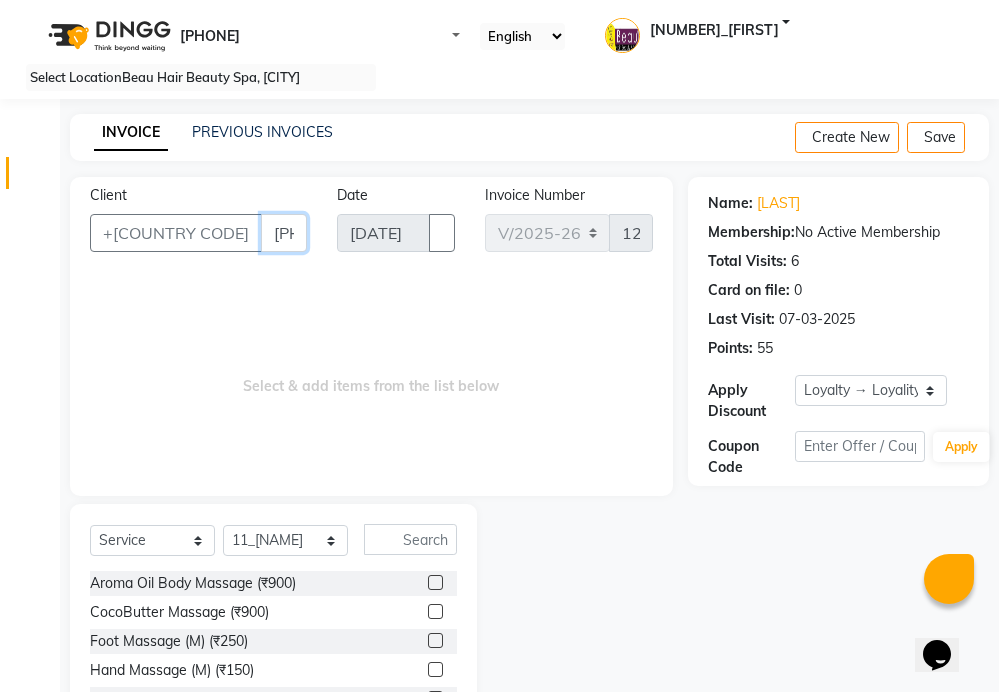 click on "[PHONE]" at bounding box center (284, 233) 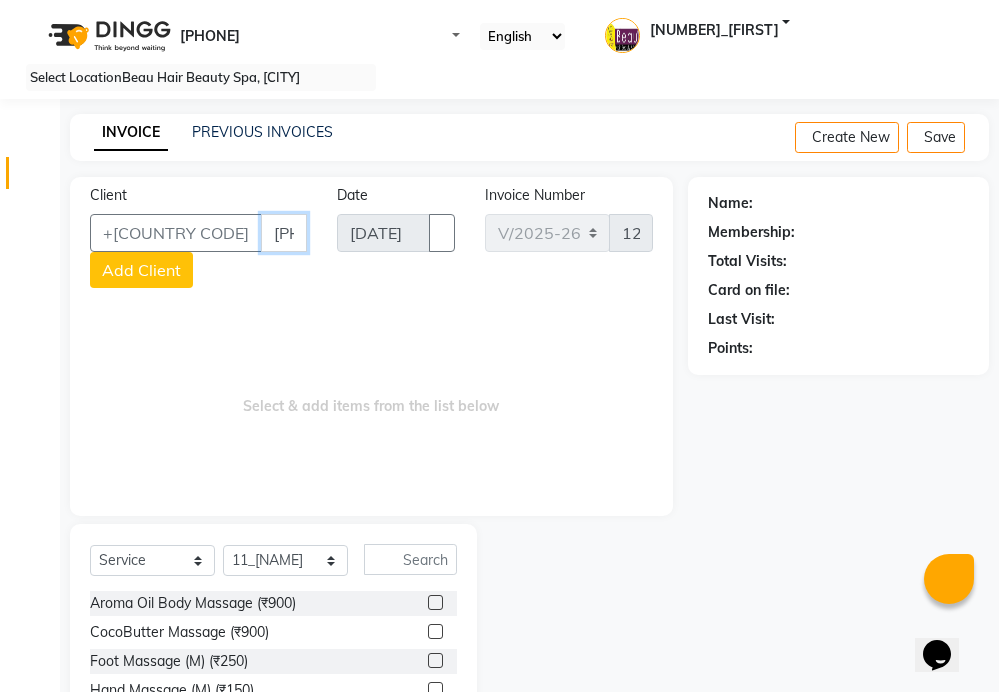 type on "[PHONE]" 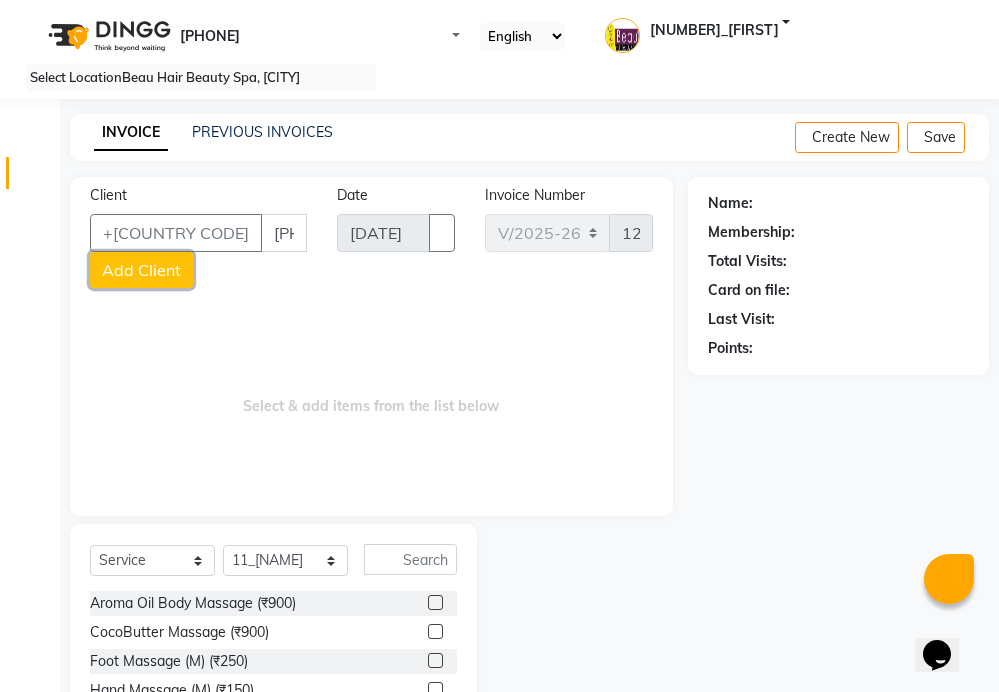 click on "Add Client" at bounding box center (141, 270) 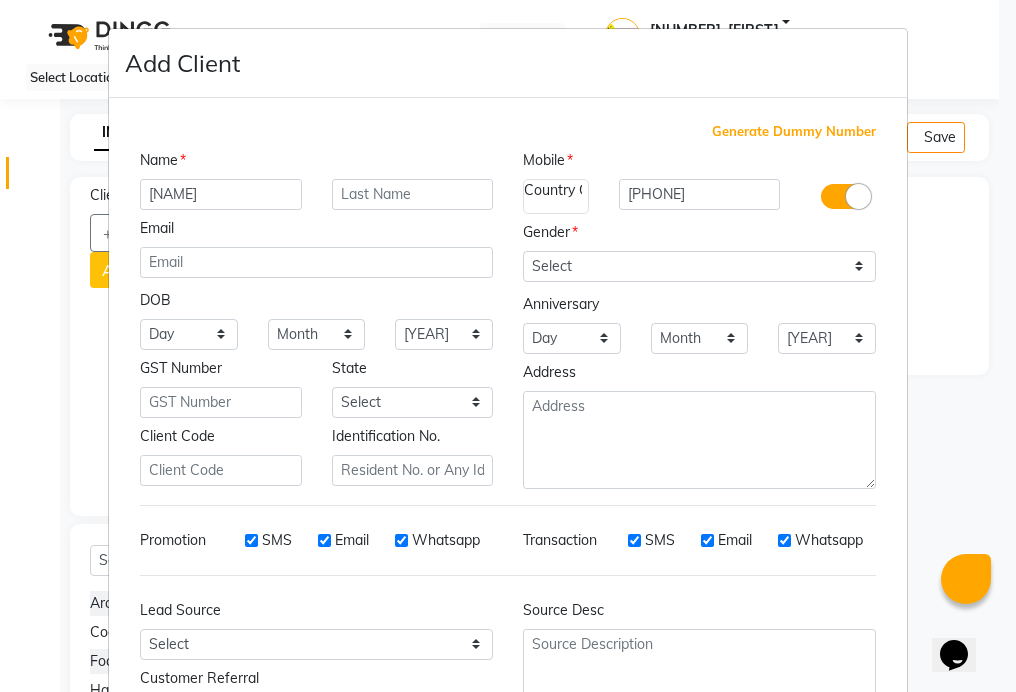 type on "[NAME]" 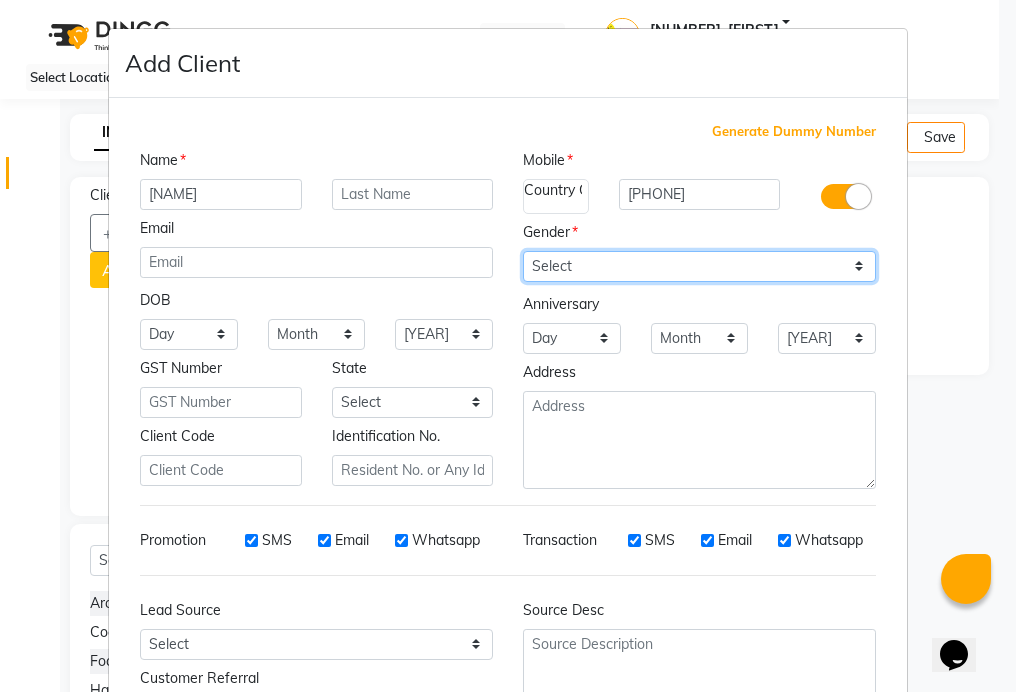 click on "Select Male Female Other Prefer Not To Say" at bounding box center [699, 266] 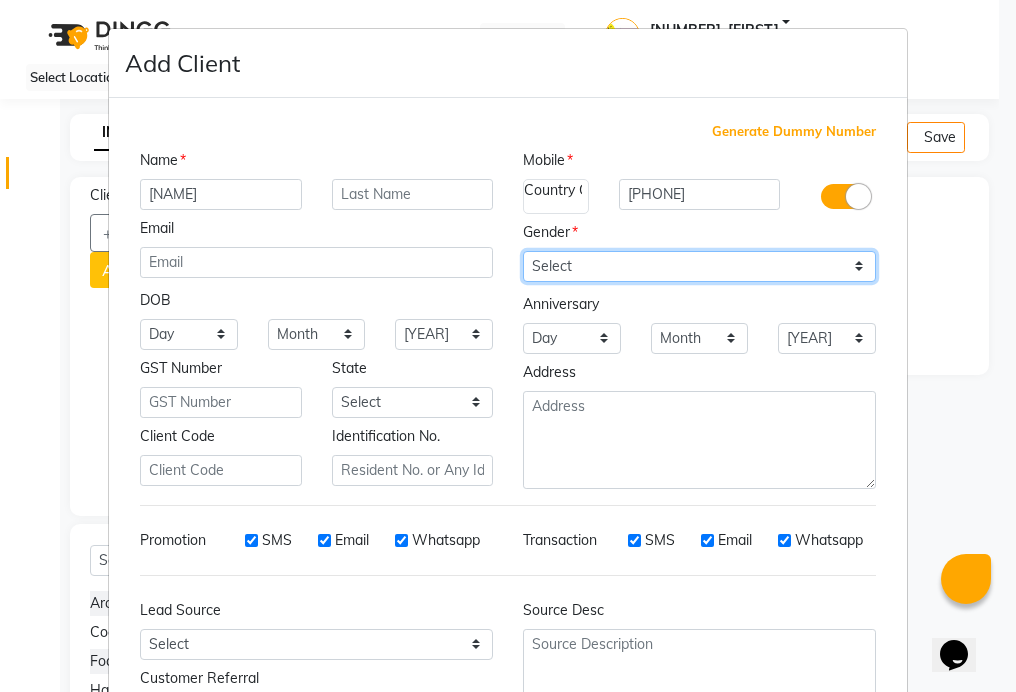 select on "male" 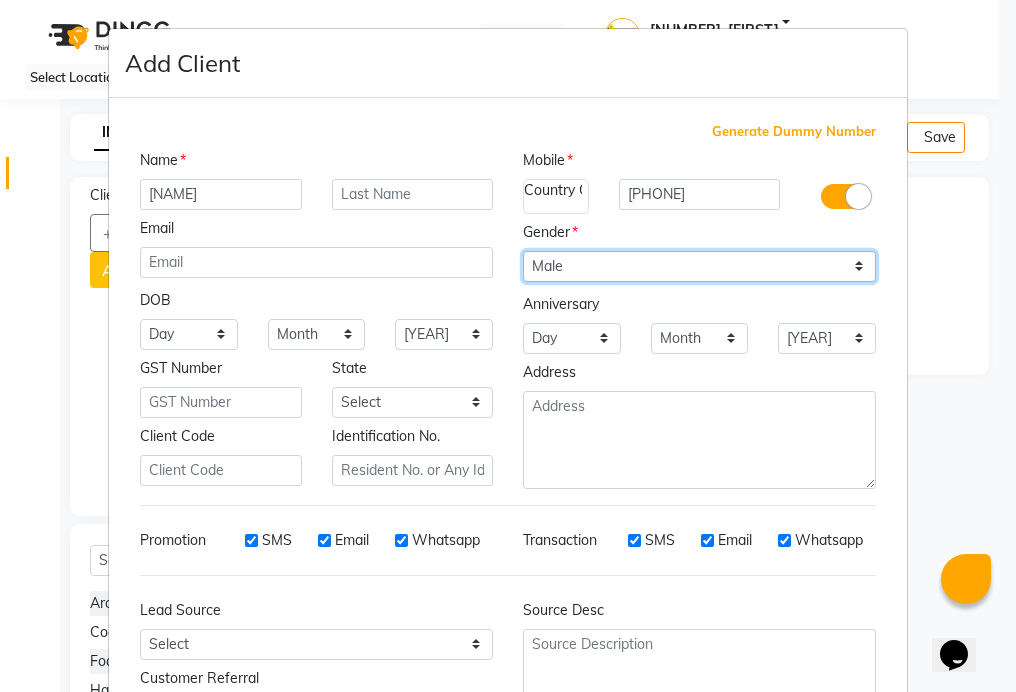 click on "Select Male Female Other Prefer Not To Say" at bounding box center (699, 266) 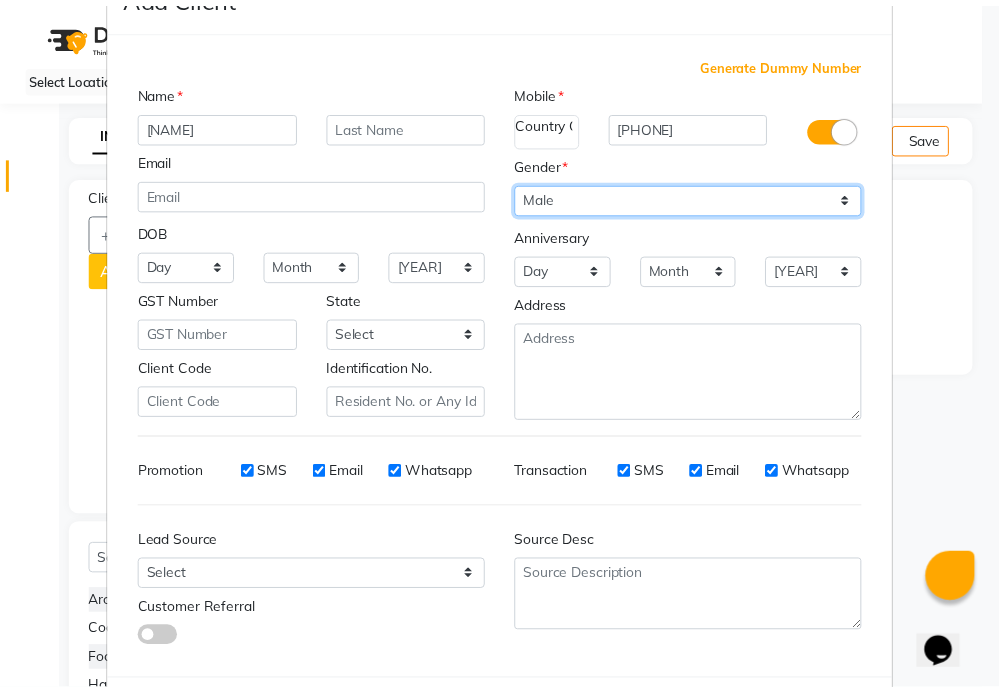 scroll, scrollTop: 157, scrollLeft: 0, axis: vertical 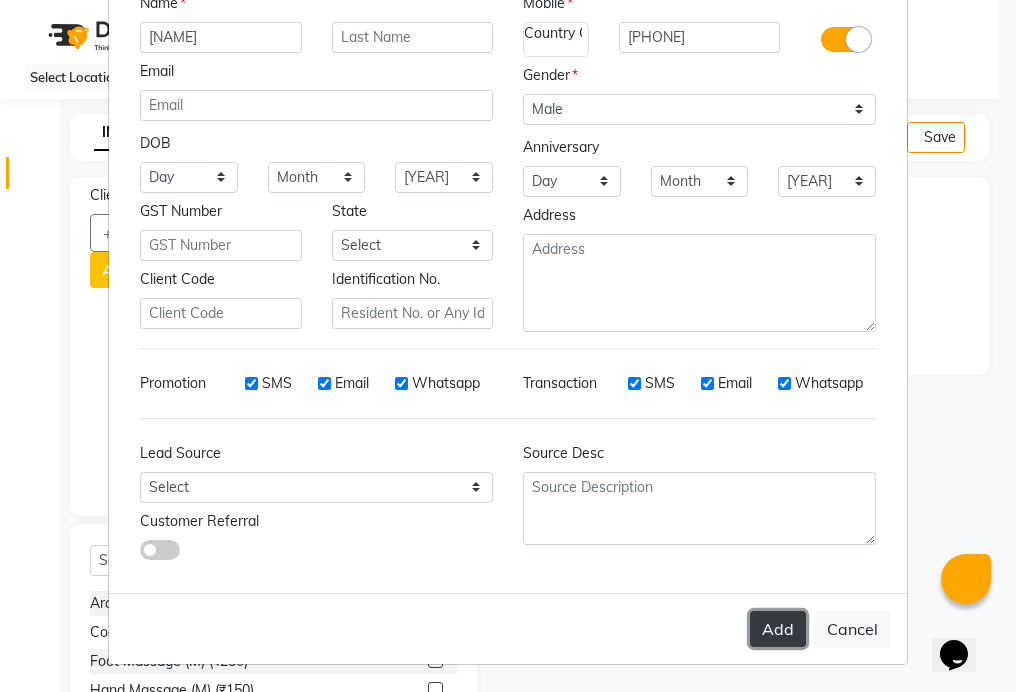 click on "Add" at bounding box center (778, 629) 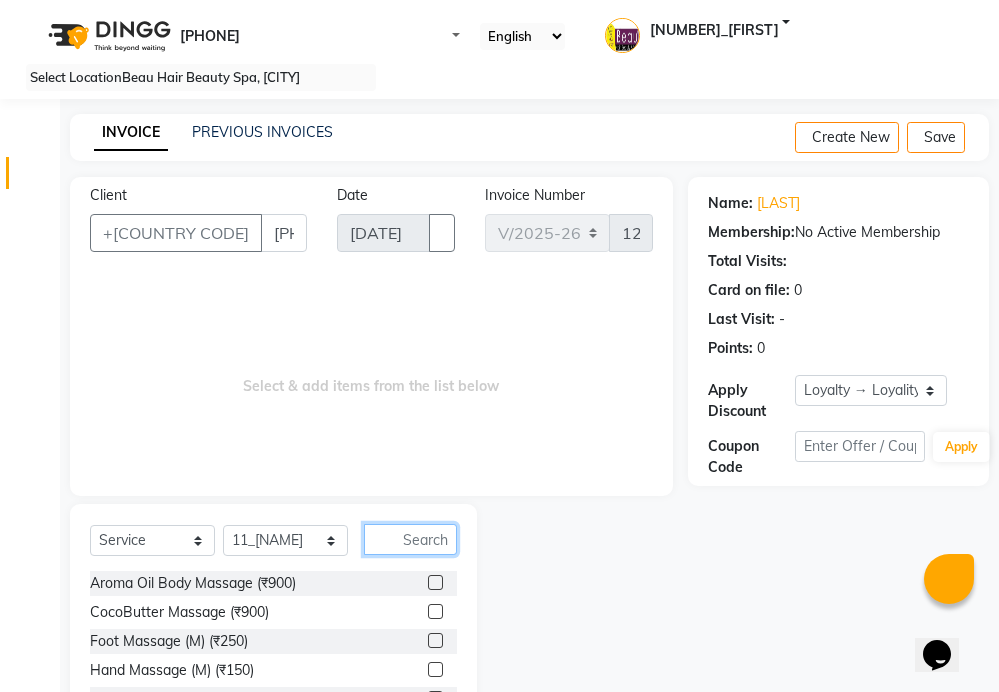 click at bounding box center [410, 539] 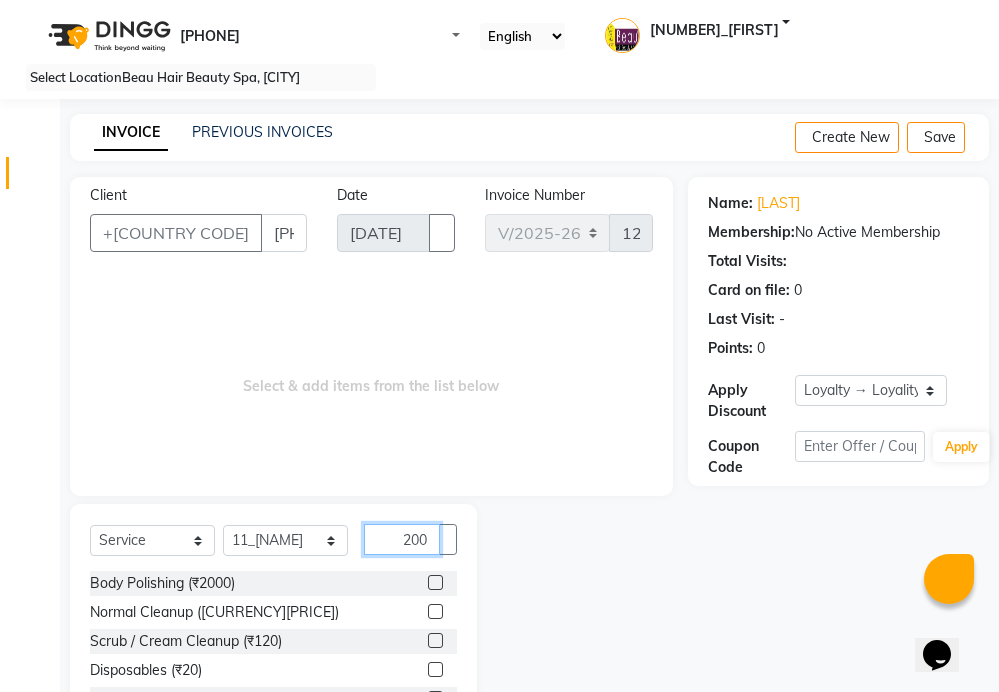 scroll, scrollTop: 0, scrollLeft: 6, axis: horizontal 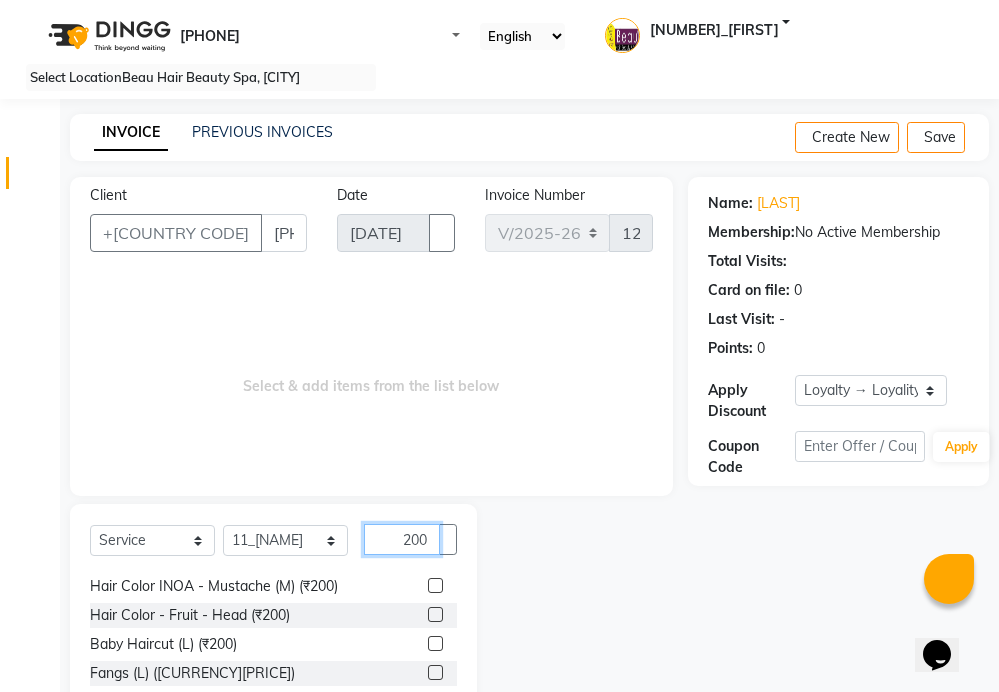 type on "200" 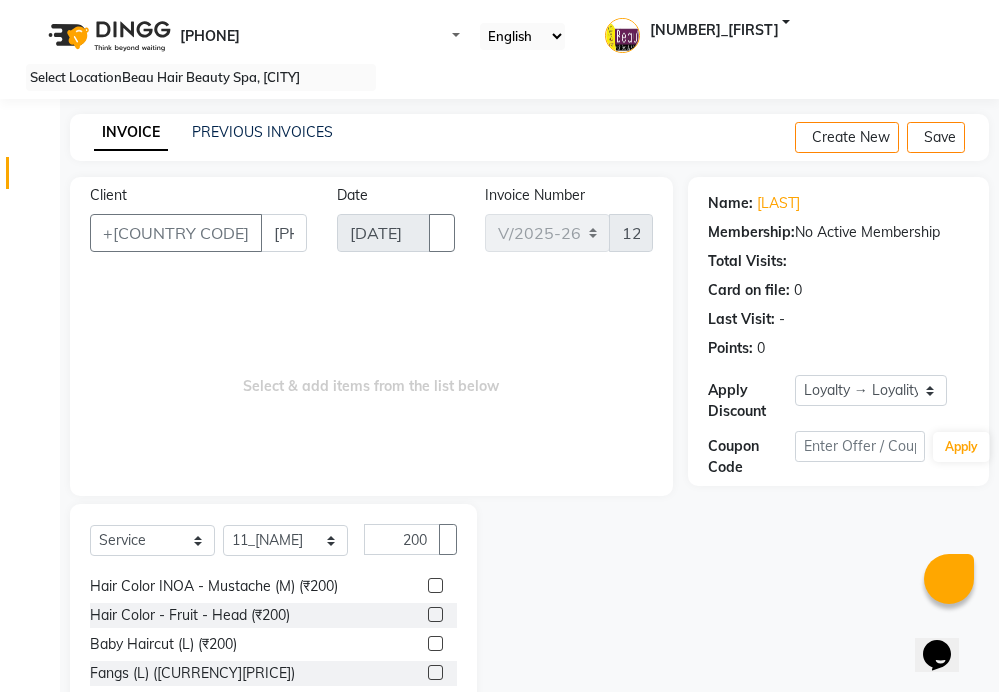 click at bounding box center [435, 614] 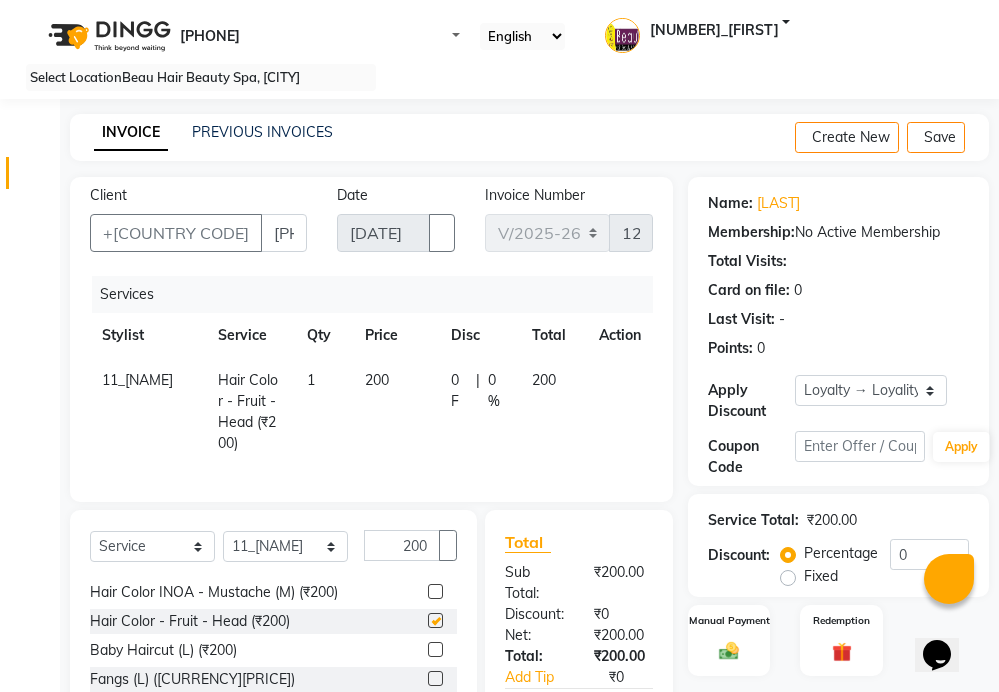 scroll, scrollTop: 0, scrollLeft: 0, axis: both 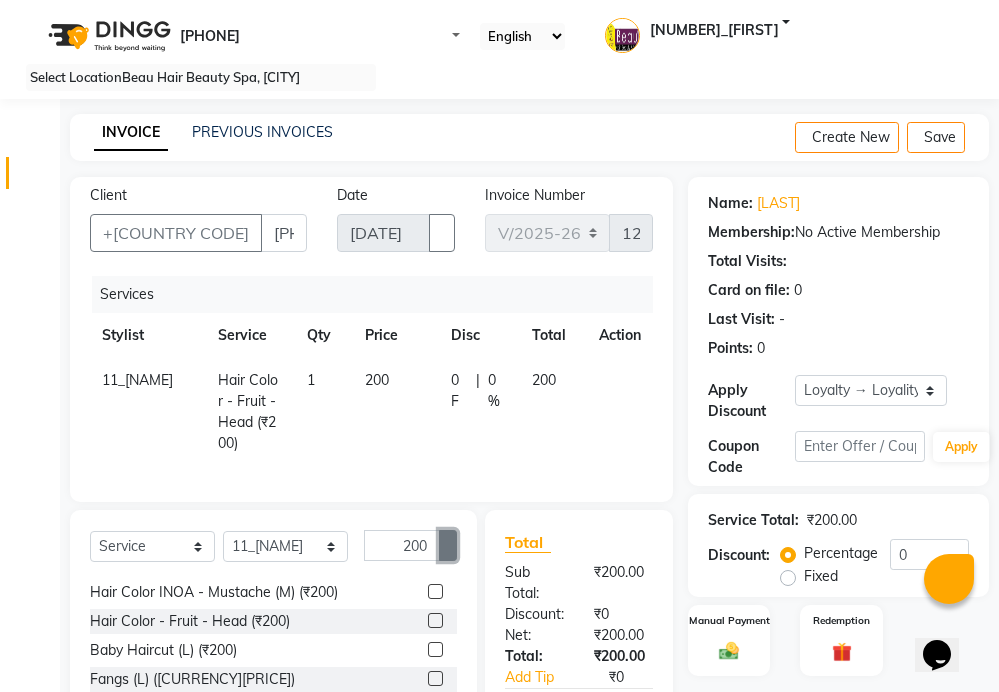 click at bounding box center [448, 546] 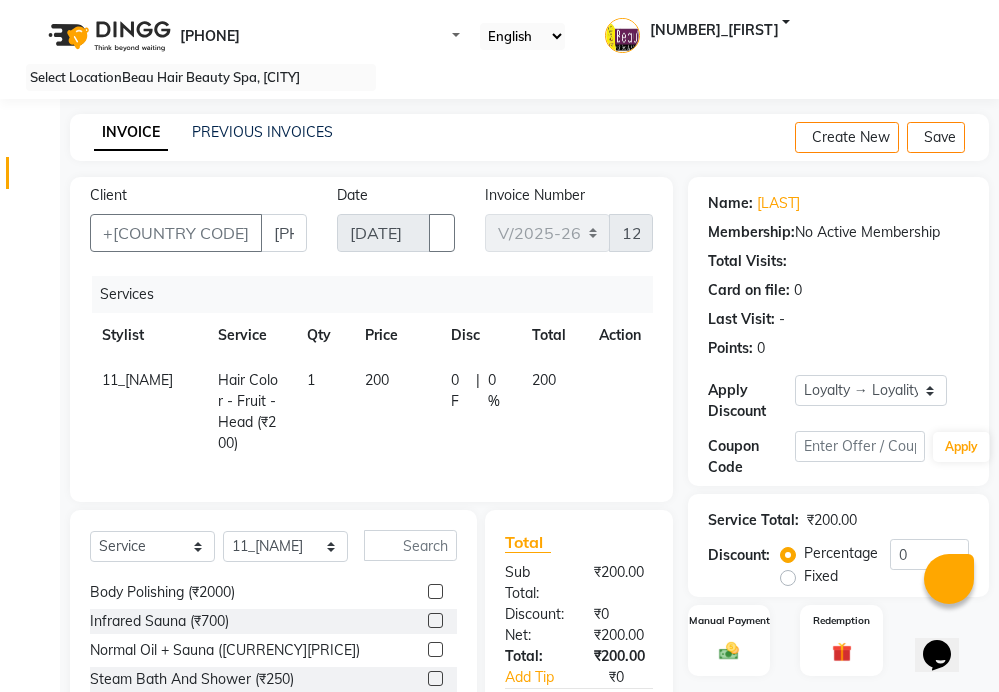 click on "1" at bounding box center [324, 412] 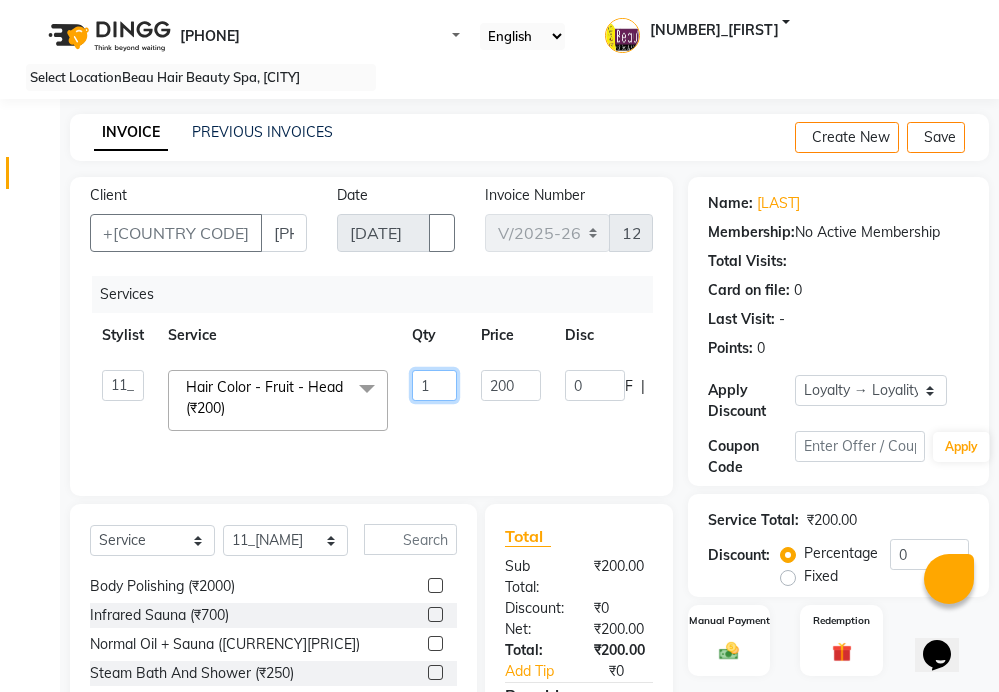 click on "1" at bounding box center (434, 385) 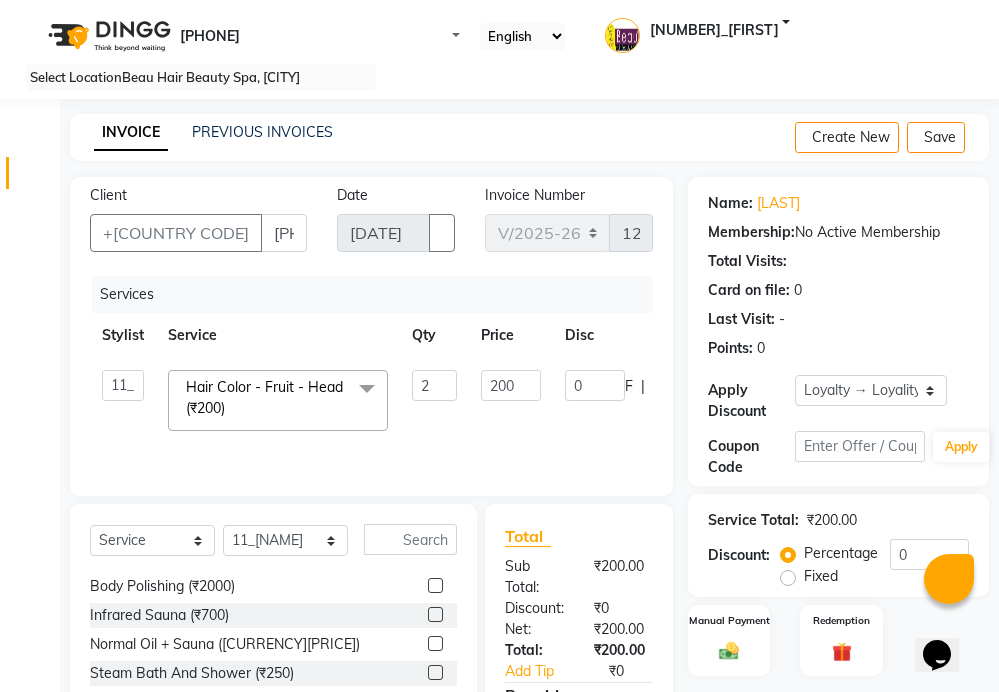 click on "01_Front Desk   04_[LAST]   07_[LAST]   11_[LAST]   15_[LAST]   26_[LAST]   99_[LAST]  Hair Color - Fruit - Head ([CURRENCY][PRICE])  x Aroma Oil Body Massage ([CURRENCY][PRICE]) CocoButter Massage ([CURRENCY][PRICE]) Foot Massage (M) ([CURRENCY][PRICE]) Hand Massage (M) ([CURRENCY][PRICE]) Normal Oil Body Massage ([CURRENCY][PRICE]) Royal Body Polishing ([CURRENCY][PRICE]) Aroma Oil + Sauna ([CURRENCY][PRICE]) Body Polishing ([CURRENCY][PRICE]) Infrared Sauna ([CURRENCY][PRICE]) Normal Oil + Sauna ([CURRENCY][PRICE]) Steam Bath And Shower ([CURRENCY][PRICE]) Cleansing ([CURRENCY][PRICE]) Diamond Cleanup ([CURRENCY][PRICE]) Gold Cleanup ([CURRENCY][PRICE]) Normal Cleanup ([CURRENCY][PRICE]) Royal Cleanup ([CURRENCY][PRICE]) Scrub / Cream Cleanup  ([CURRENCY][PRICE]) Difference ([CURRENCY][PRICE]) Disposables ([CURRENCY][PRICE]) Disposable Razor (M) ([CURRENCY][PRICE]) Disposable Waxing Gown ([CURRENCY][PRICE]) 24 KARAT Gold Facial ([CURRENCY][PRICE]) Clay Carbon Facial ([CURRENCY][PRICE]) Clay Gold Facial ([CURRENCY][PRICE]) Diamond Facial ([CURRENCY][PRICE]) Fruit Facial ([CURRENCY][PRICE]) Gold Facial ([CURRENCY][PRICE]) Herbal Facial ([CURRENCY][PRICE]) JAPANESE FACIAL ([CURRENCY][PRICE]) O+3 Facial ([CURRENCY][PRICE]) Organic Facial ([CURRENCY][PRICE]) Pearl Facial ([CURRENCY][PRICE]) Silver Facial ([CURRENCY][PRICE]) Skin Glow Facial ([CURRENCY][PRICE]) 2 200" at bounding box center [475, 400] 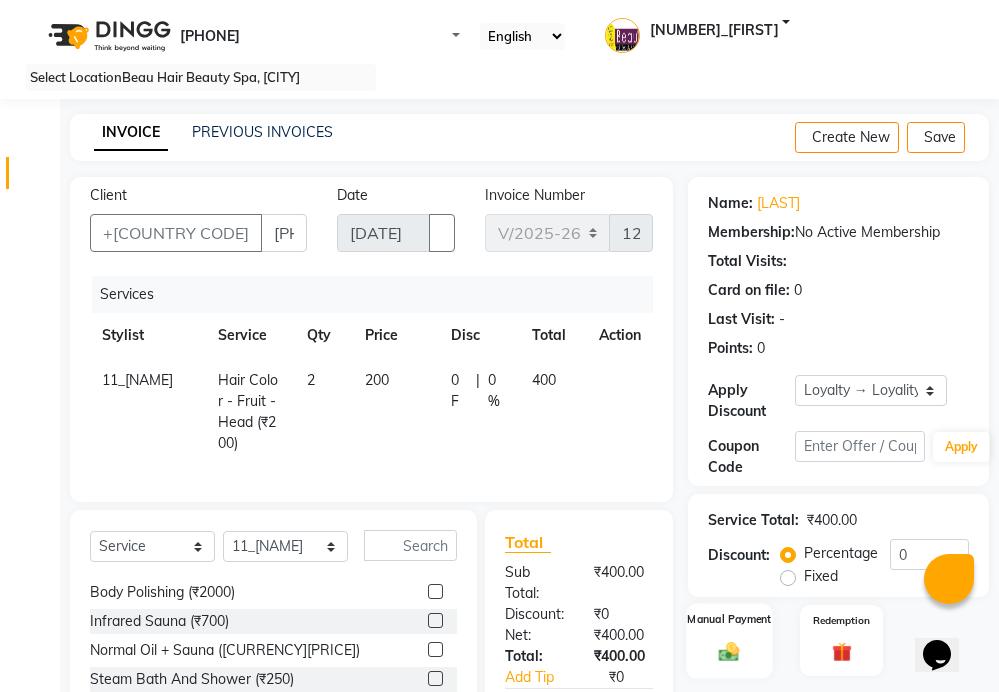 scroll, scrollTop: 182, scrollLeft: 0, axis: vertical 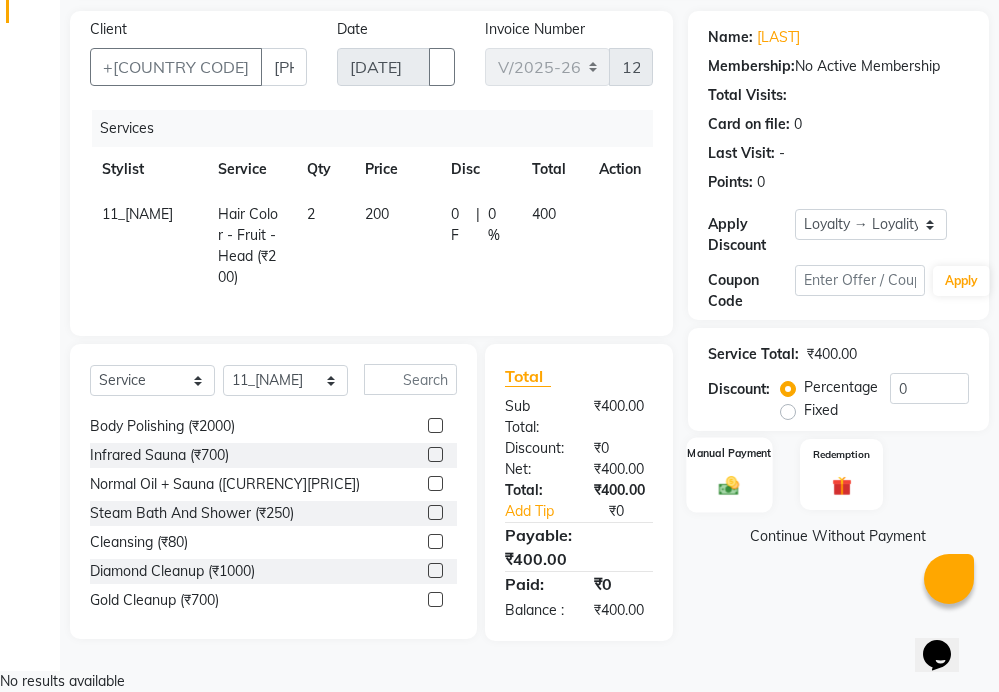 click on "Manual Payment" at bounding box center (729, 474) 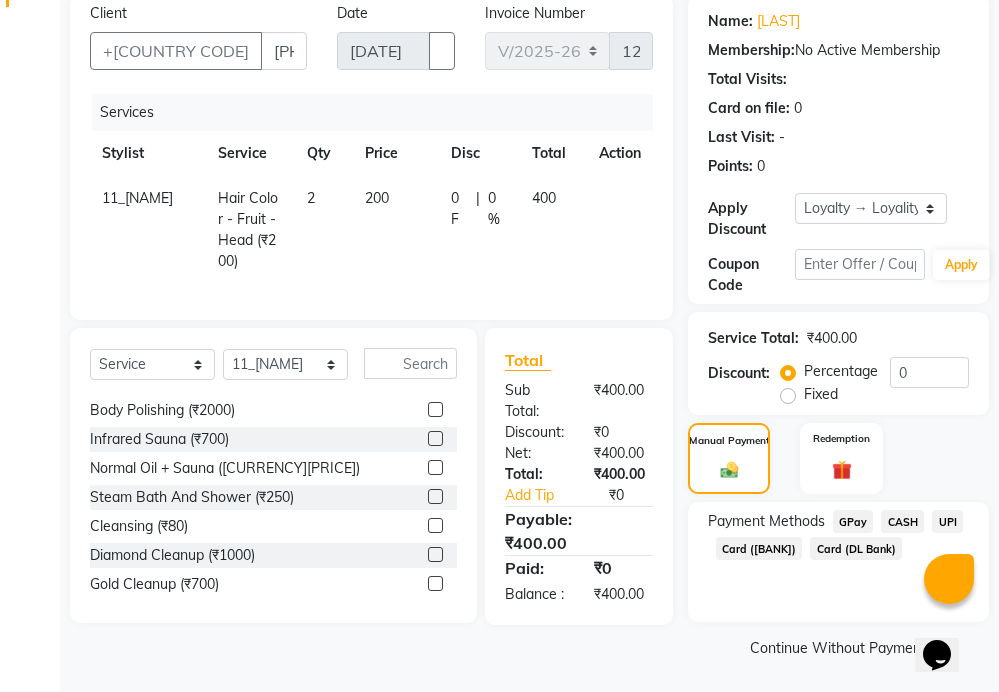 click on "CASH" at bounding box center [853, 521] 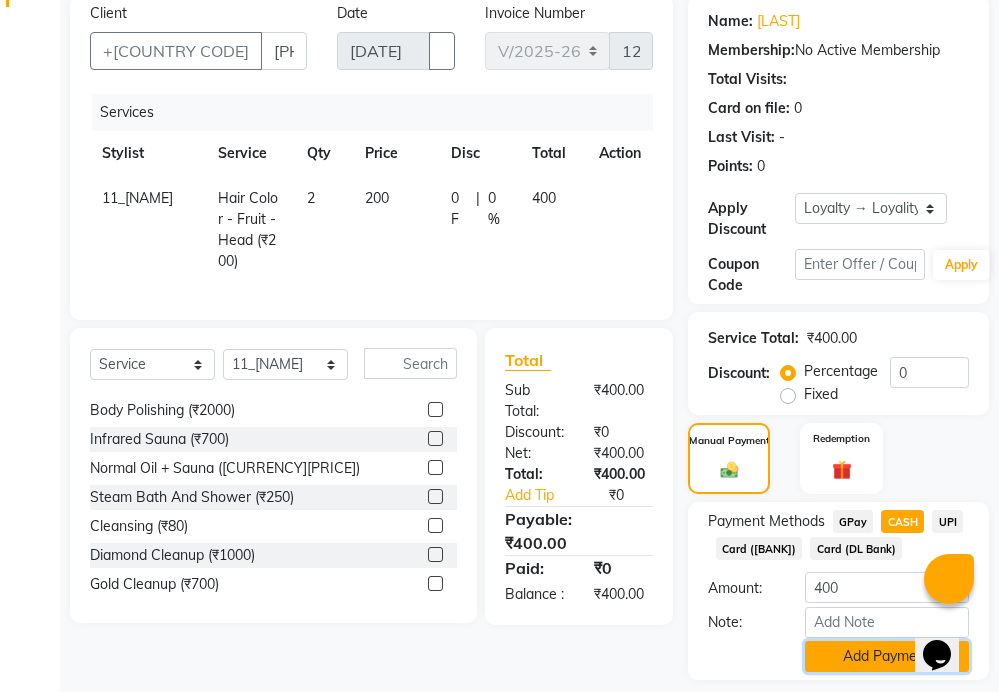 click on "Add Payment" at bounding box center [887, 656] 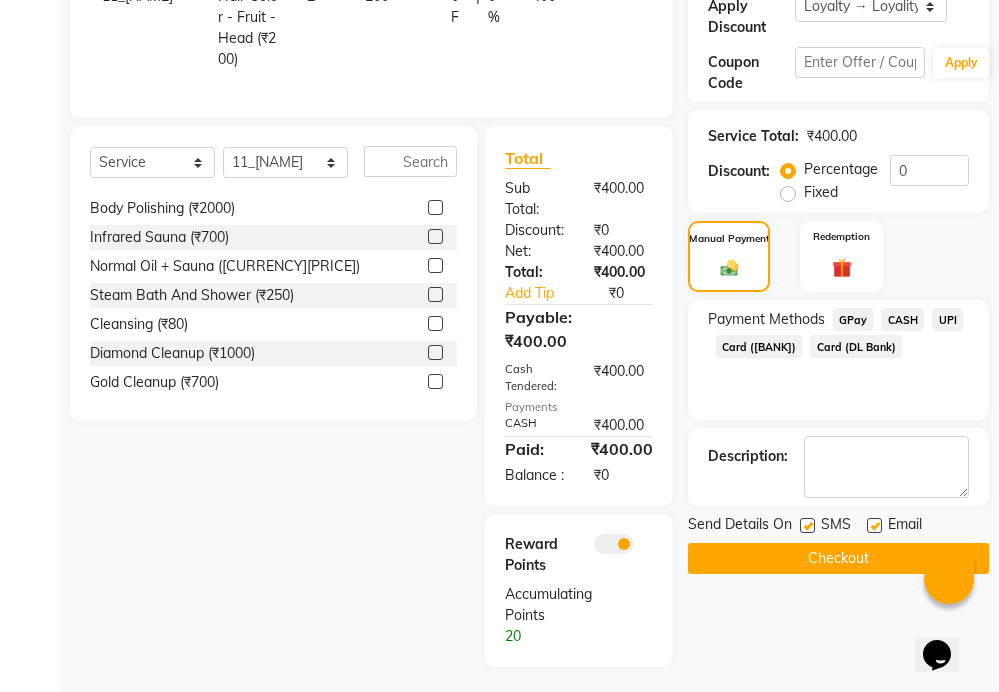 scroll, scrollTop: 447, scrollLeft: 0, axis: vertical 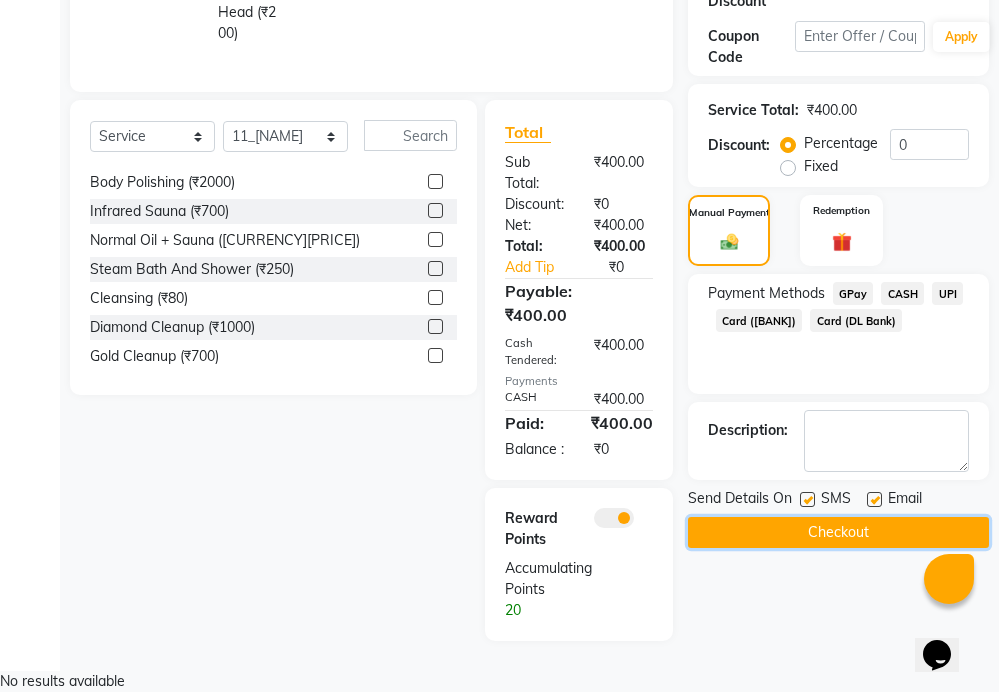 click on "Checkout" at bounding box center (838, 532) 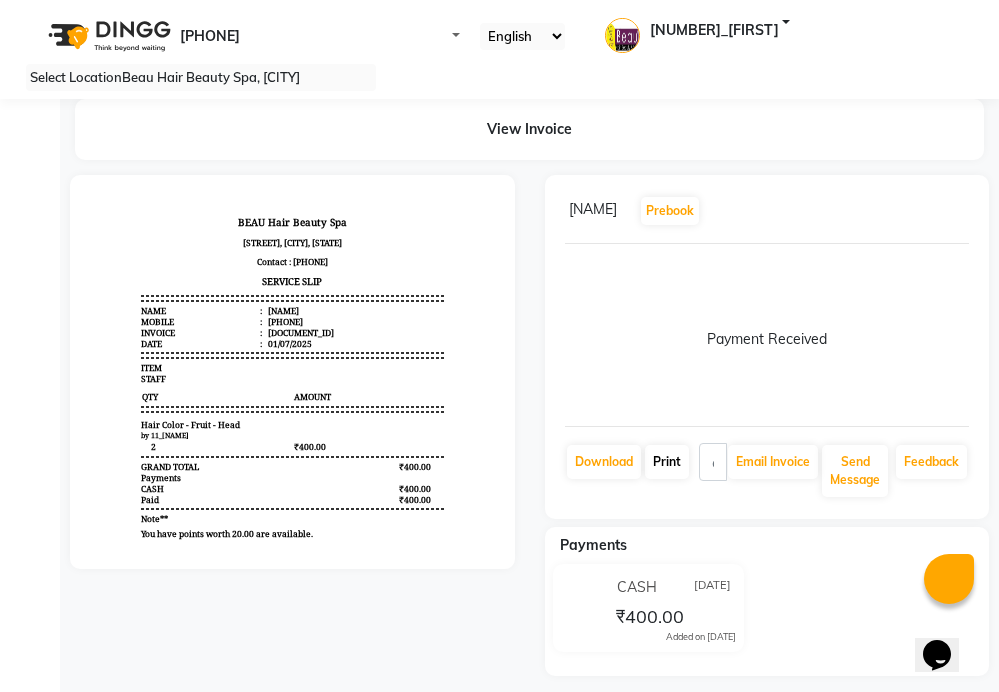 scroll, scrollTop: 0, scrollLeft: 0, axis: both 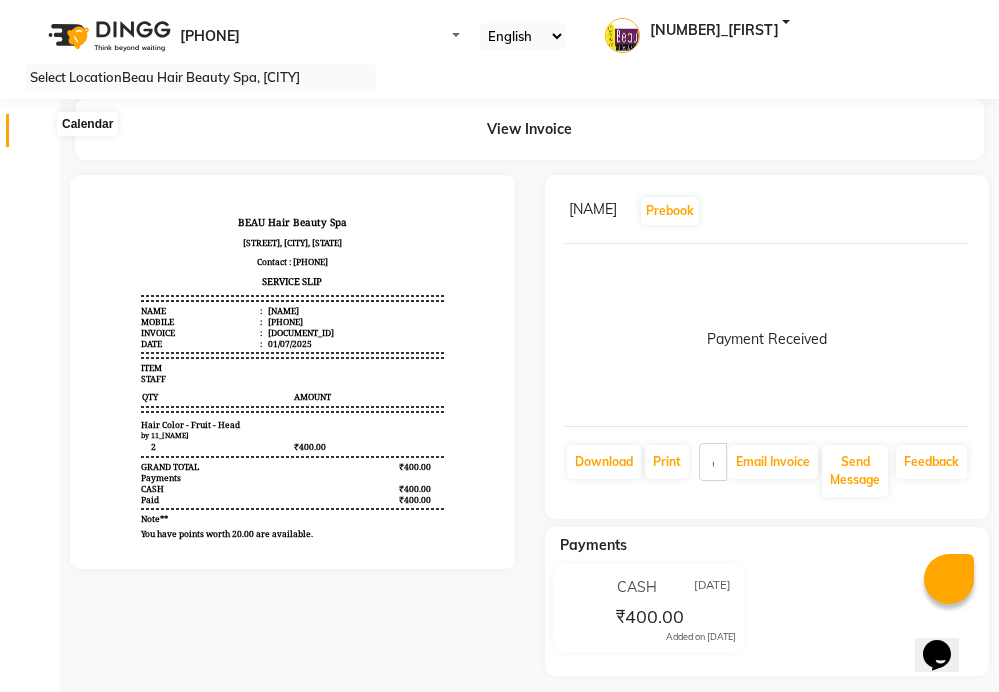 click at bounding box center [38, 135] 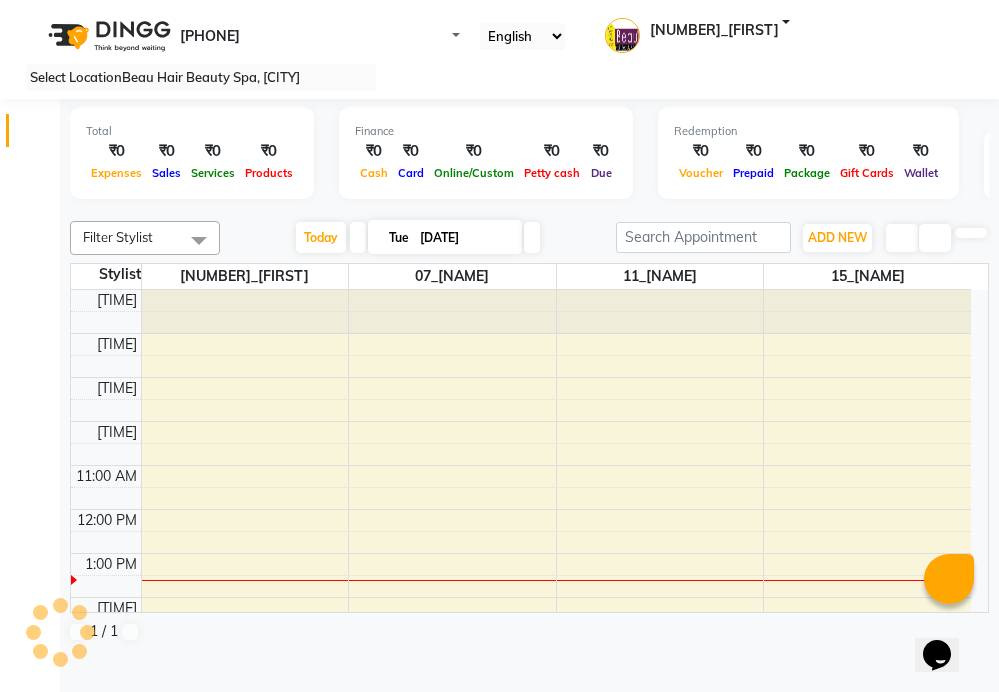 scroll, scrollTop: 0, scrollLeft: 0, axis: both 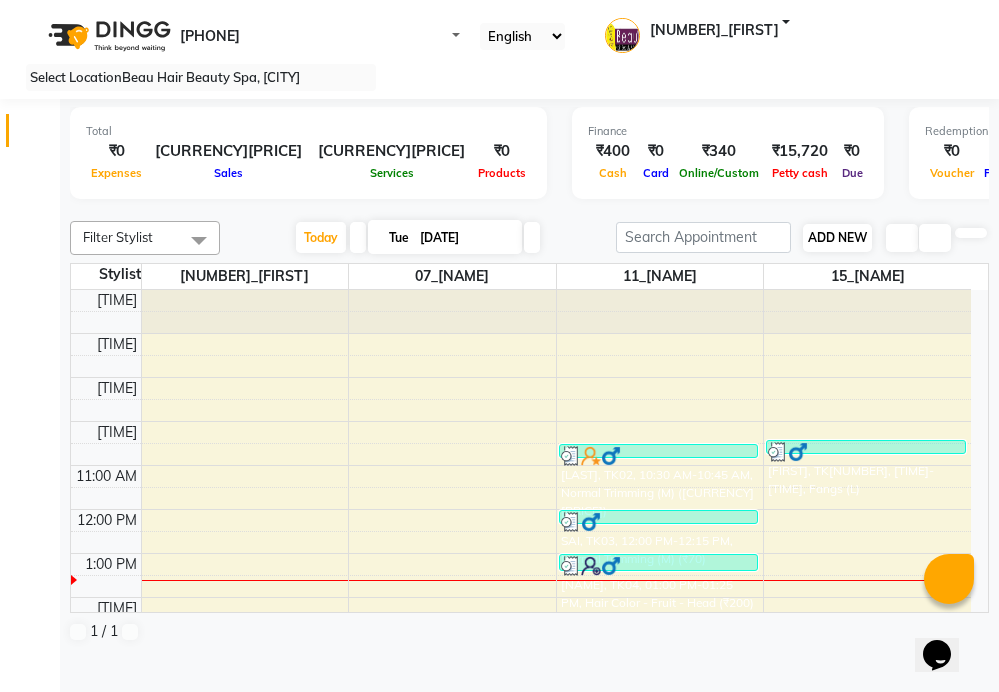 click on "ADD NEW" at bounding box center [837, 237] 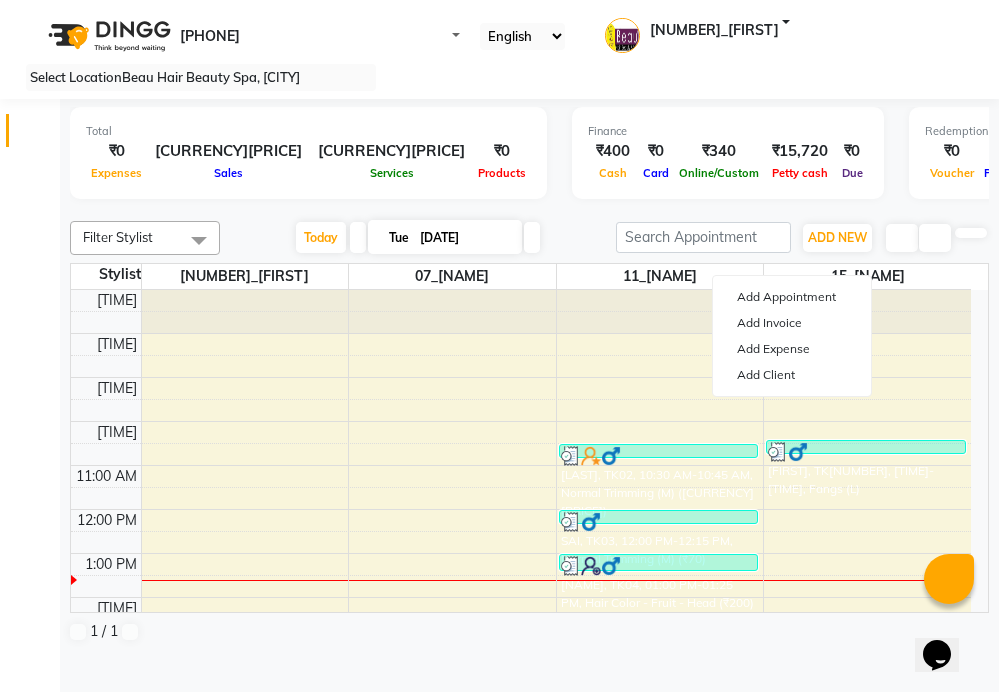 type 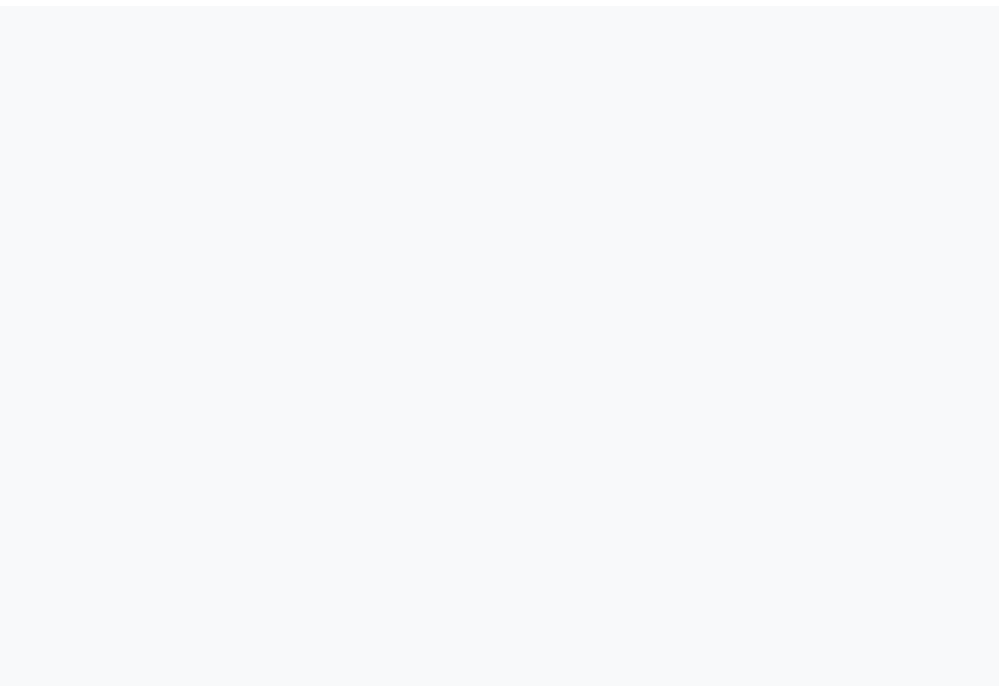 scroll, scrollTop: 0, scrollLeft: 0, axis: both 